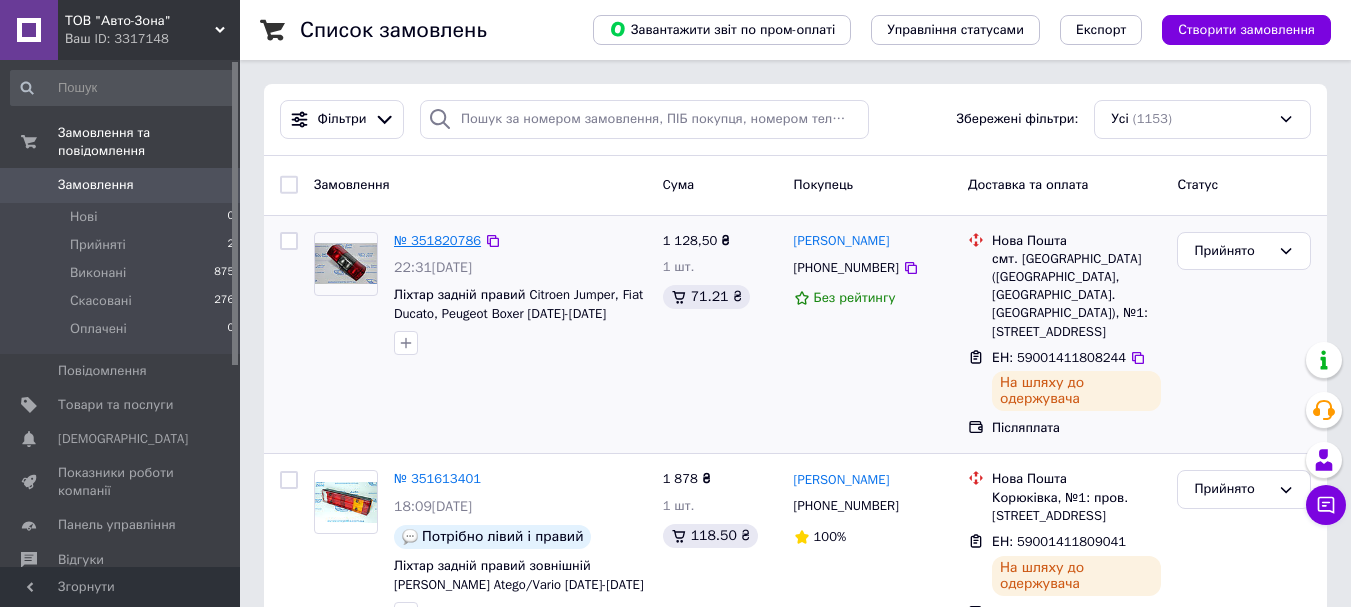 scroll, scrollTop: 0, scrollLeft: 0, axis: both 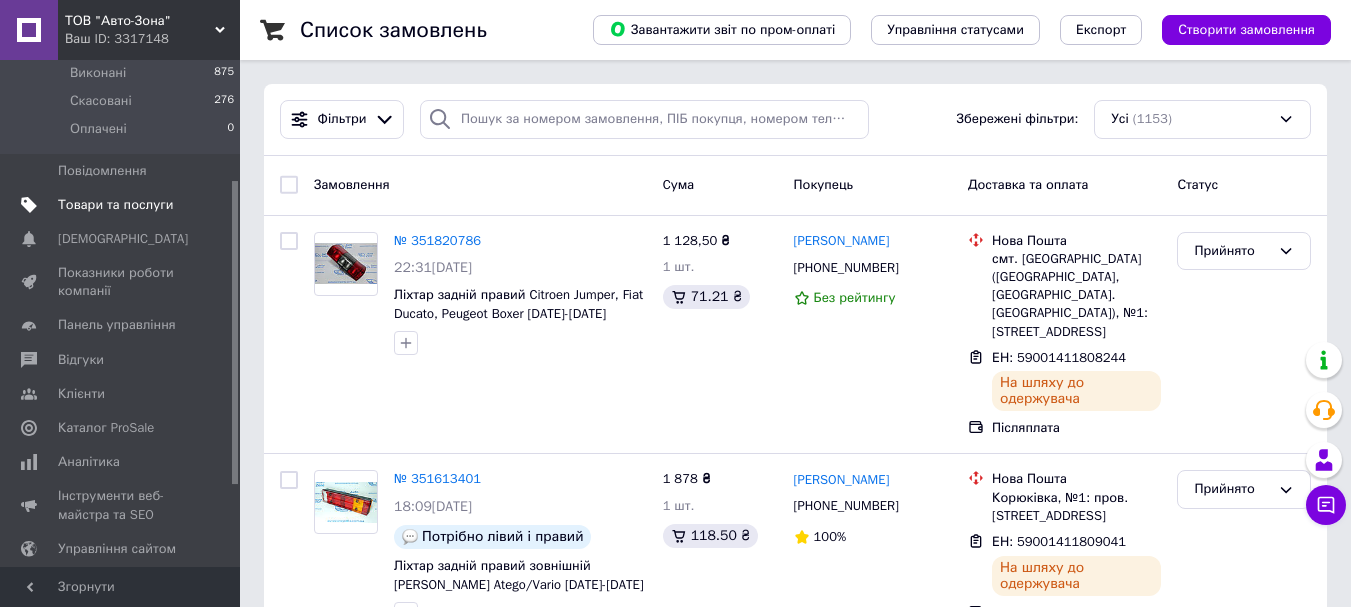click on "Товари та послуги" at bounding box center [115, 205] 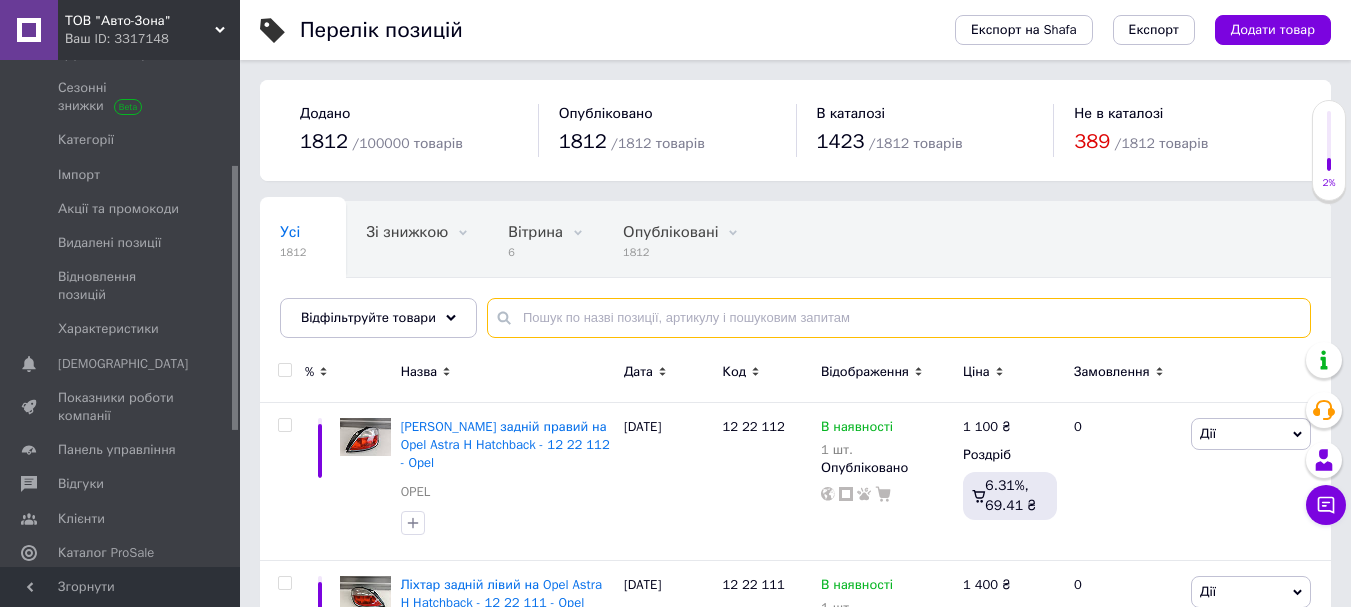 drag, startPoint x: 954, startPoint y: 326, endPoint x: 939, endPoint y: 315, distance: 18.601076 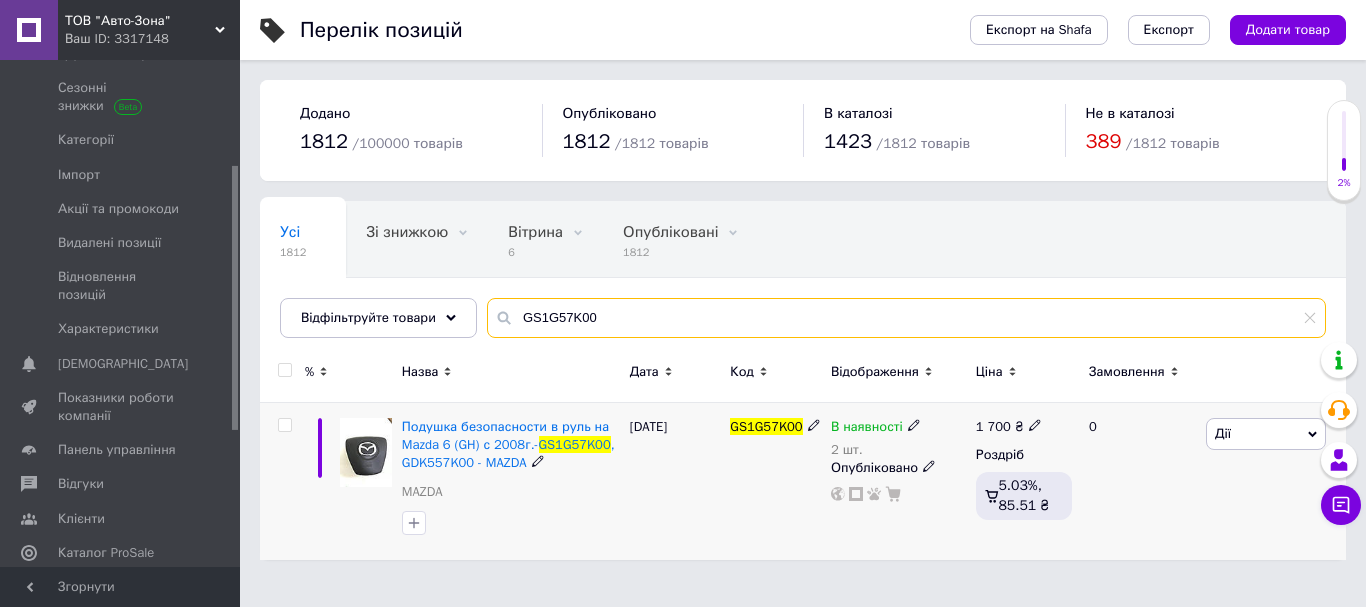 type on "GS1G57K00" 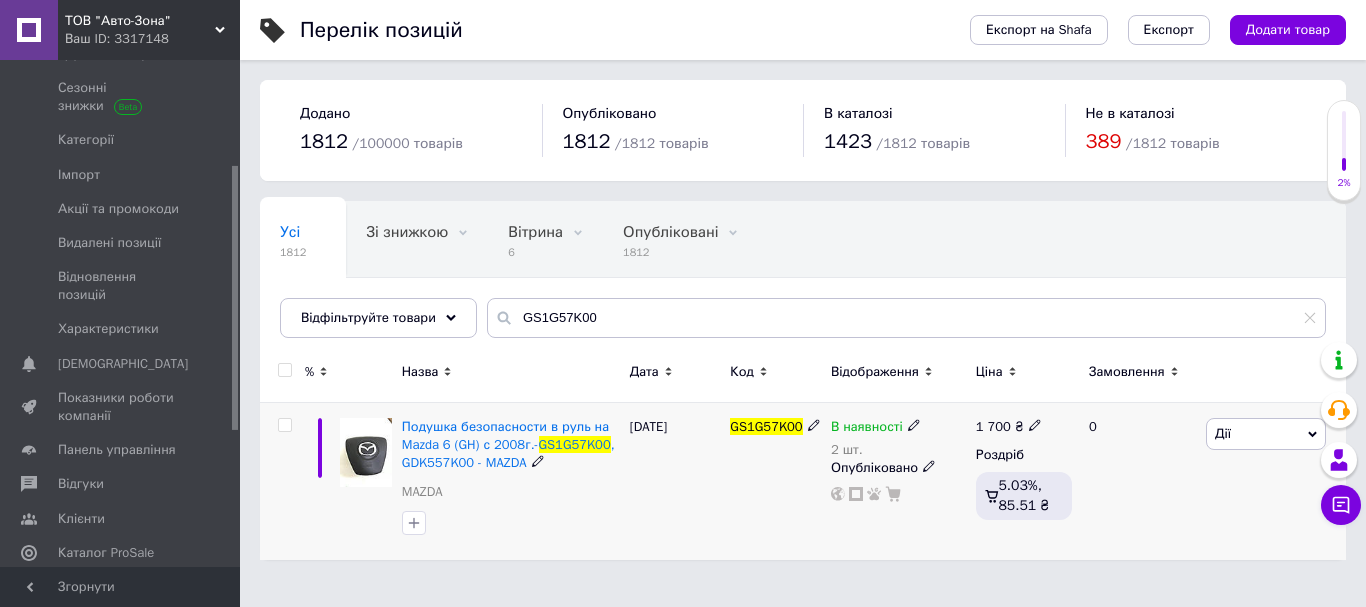 click on "[DATE]" at bounding box center [675, 481] 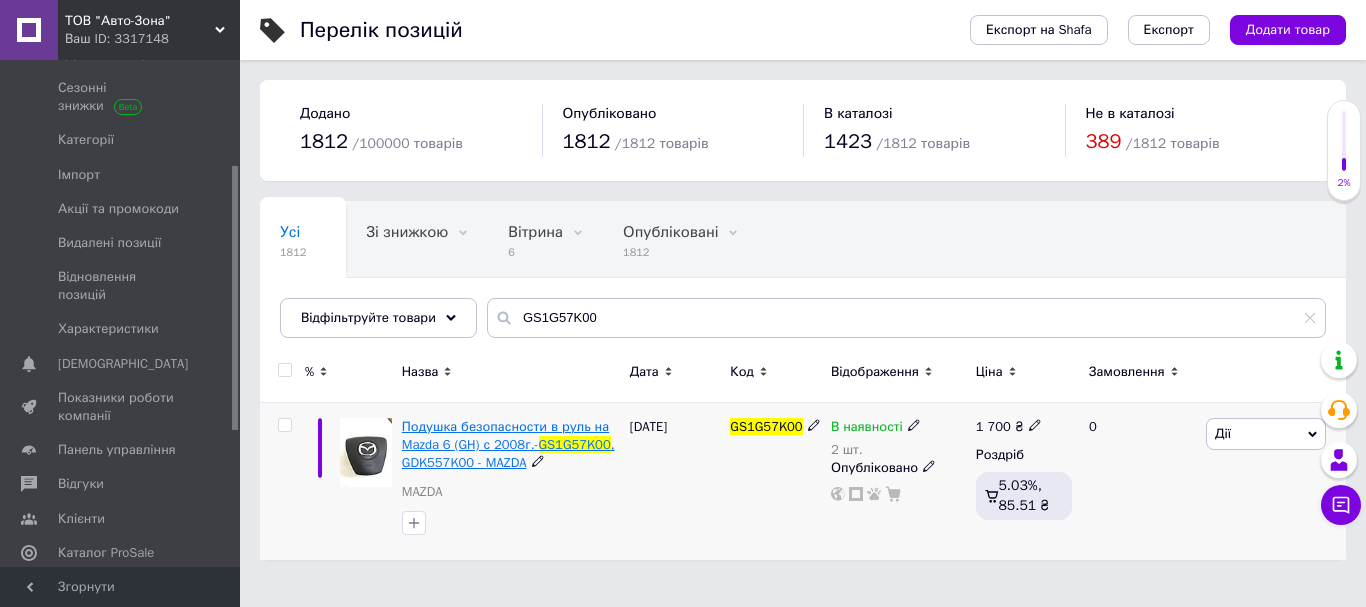 click on "Подушка безопасности в руль на Mazda 6 (GH) с 2008г.-" at bounding box center [505, 435] 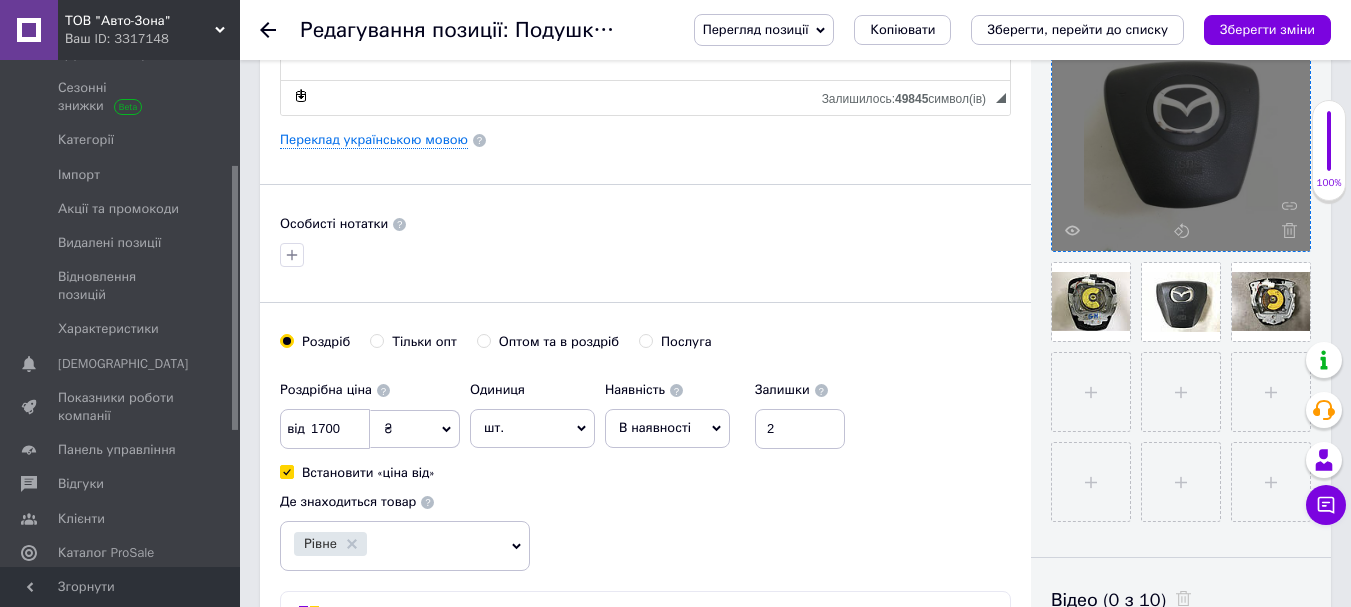 scroll, scrollTop: 500, scrollLeft: 0, axis: vertical 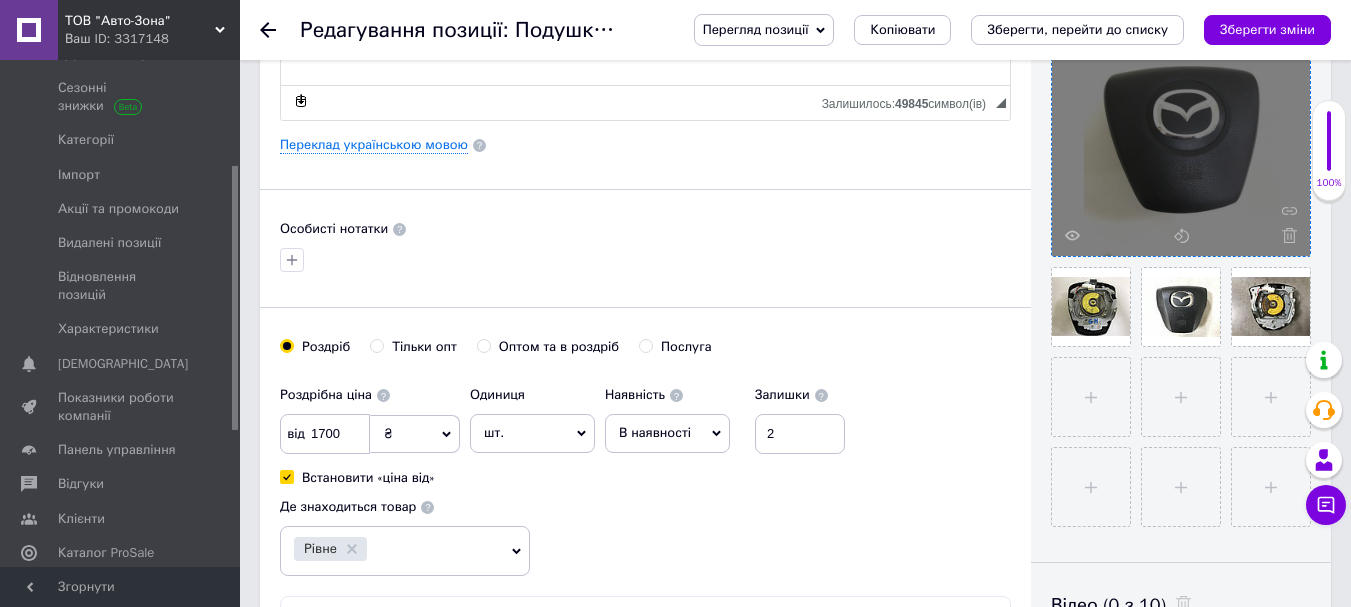 click at bounding box center [1181, 127] 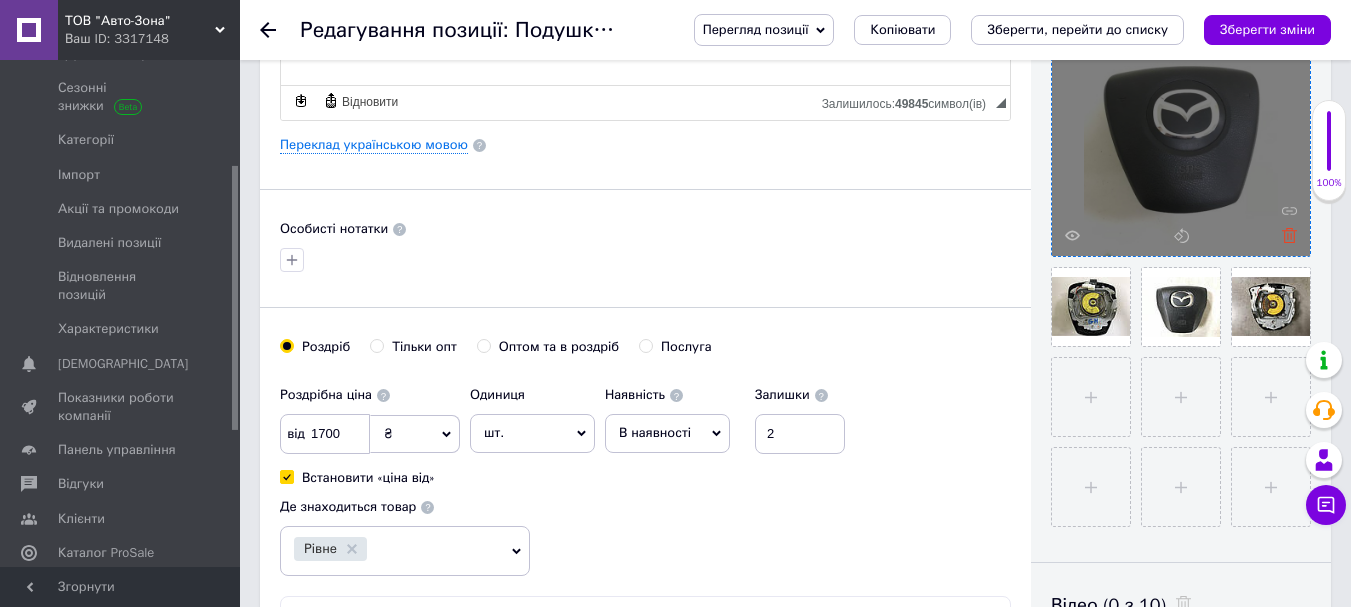 click 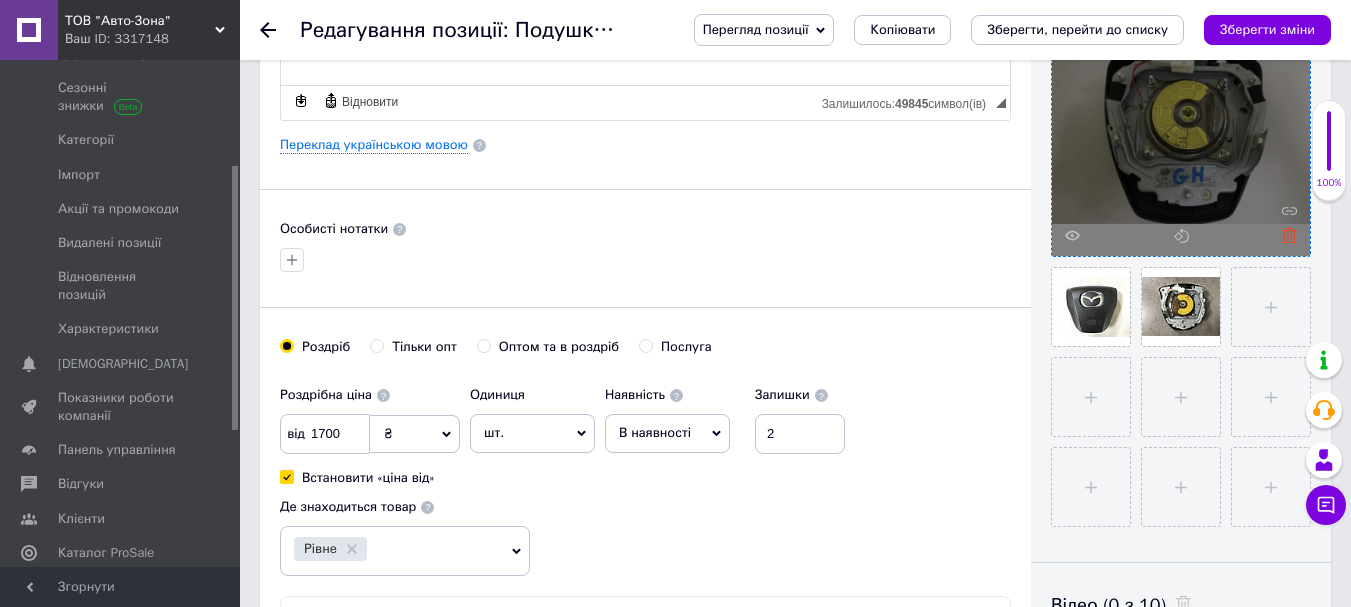 click 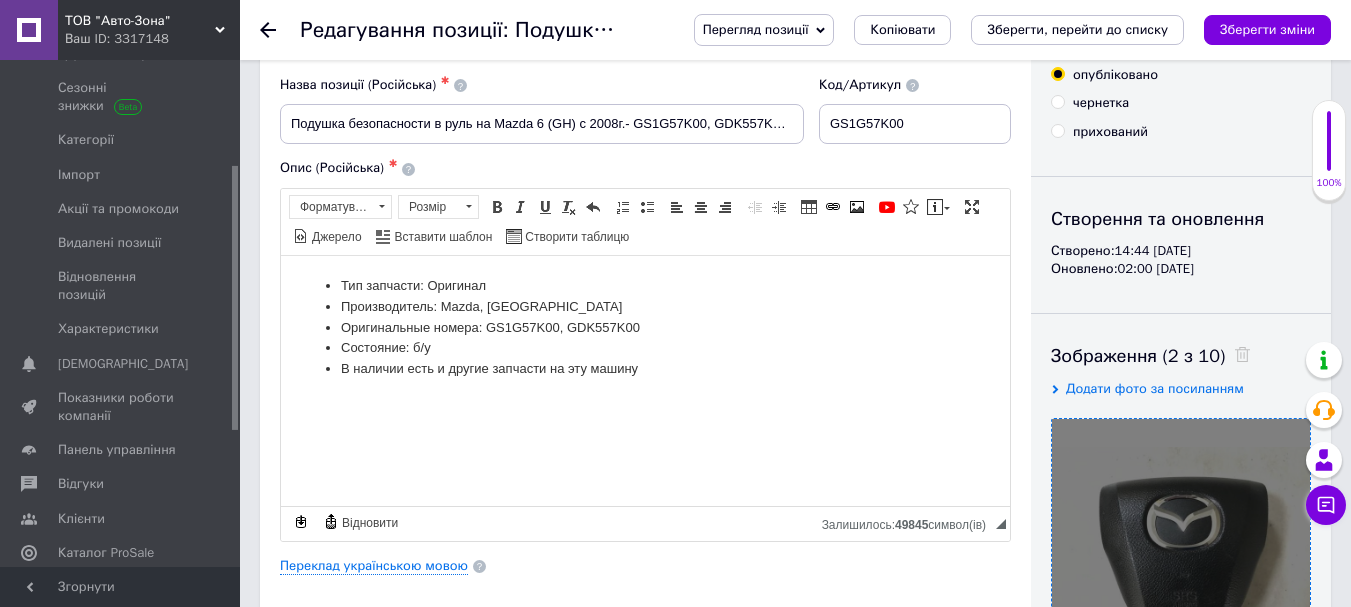 scroll, scrollTop: 0, scrollLeft: 0, axis: both 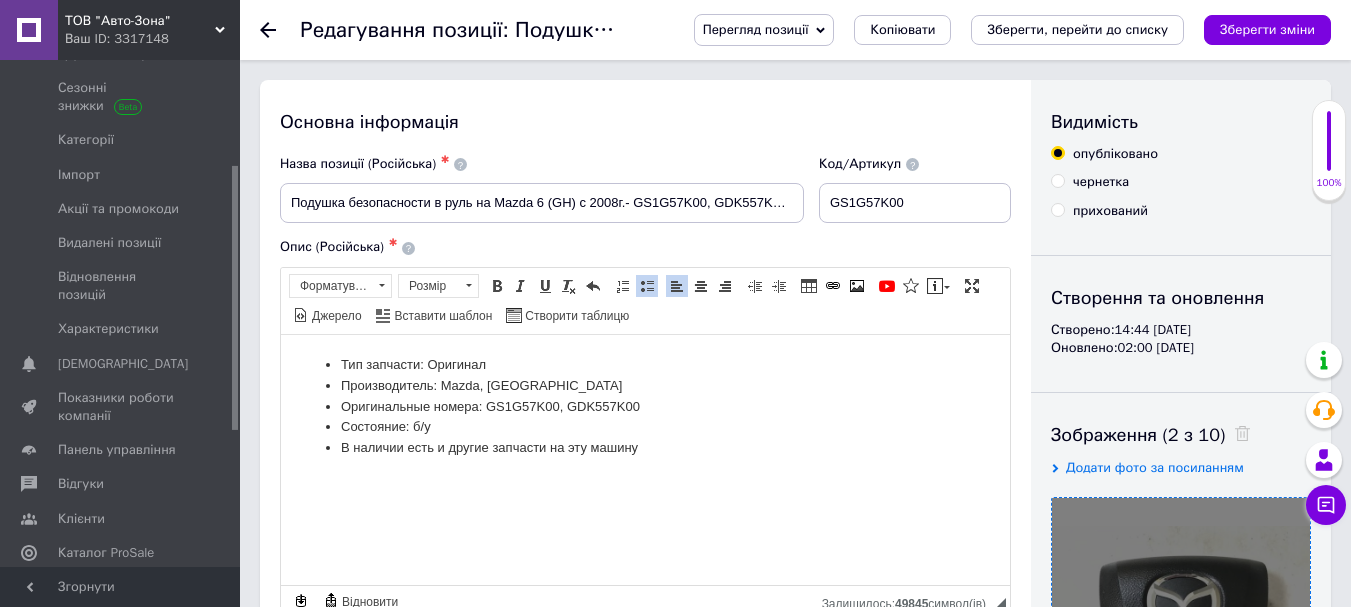 click on "Оригинальные номера: GS1G57K00, GDK557K00" at bounding box center [645, 406] 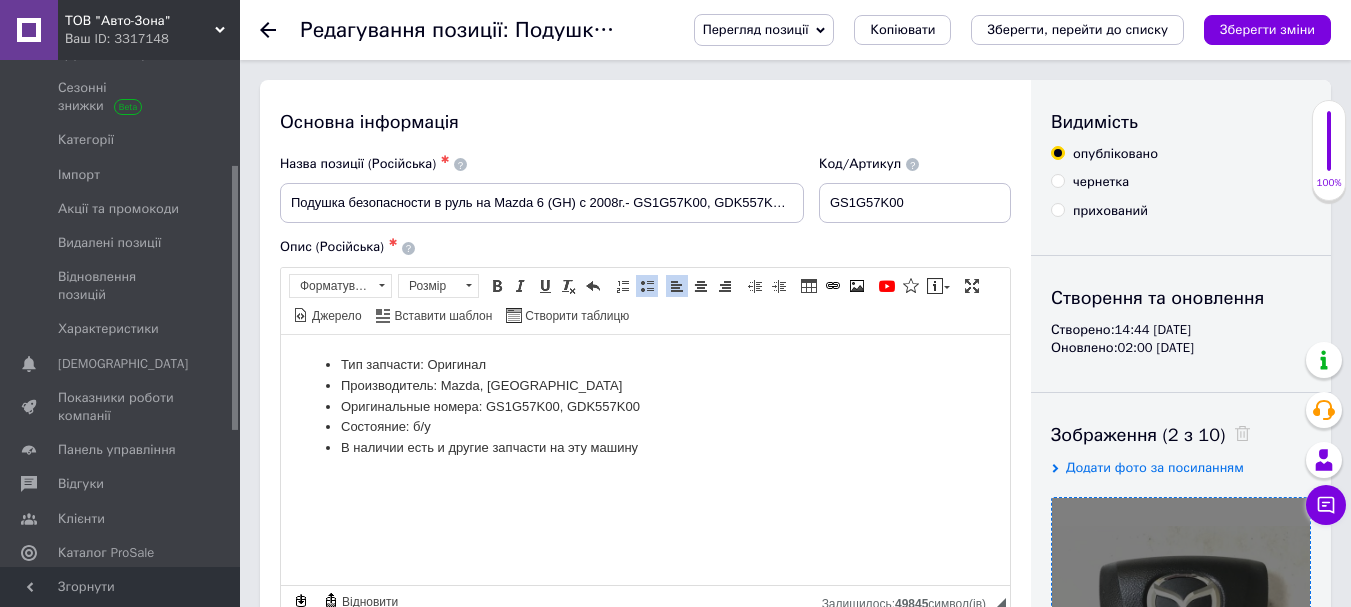 click on "Оригинальные номера: GS1G57K00, GDK557K00" at bounding box center [645, 406] 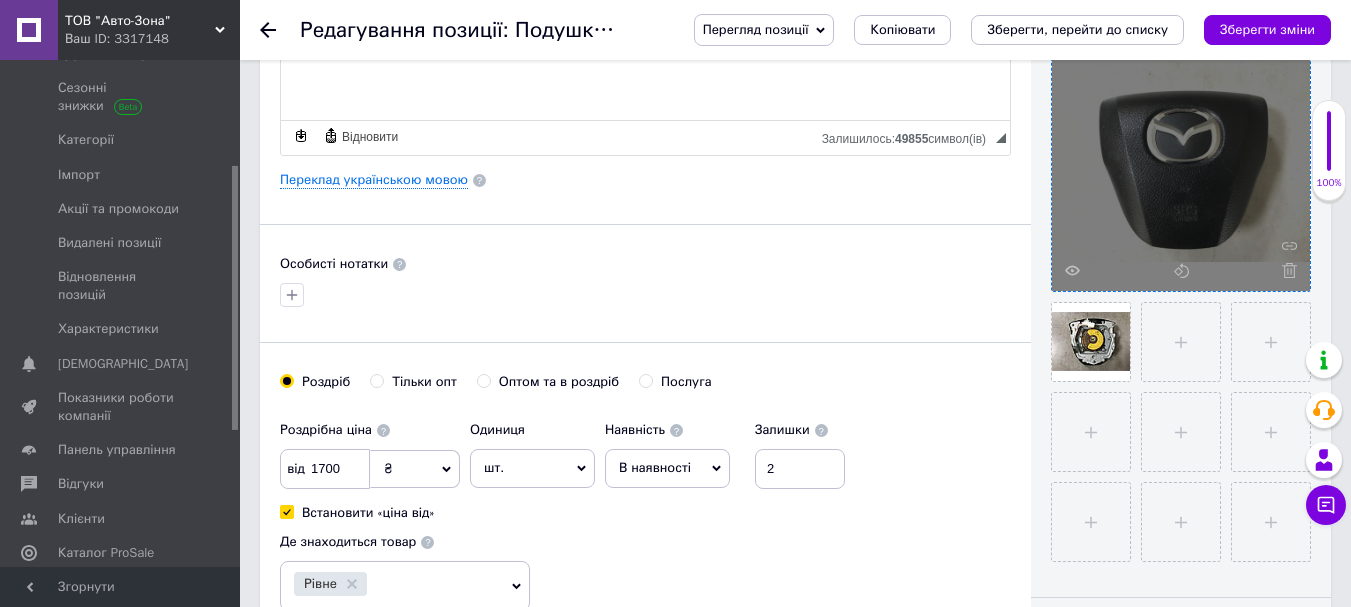 scroll, scrollTop: 500, scrollLeft: 0, axis: vertical 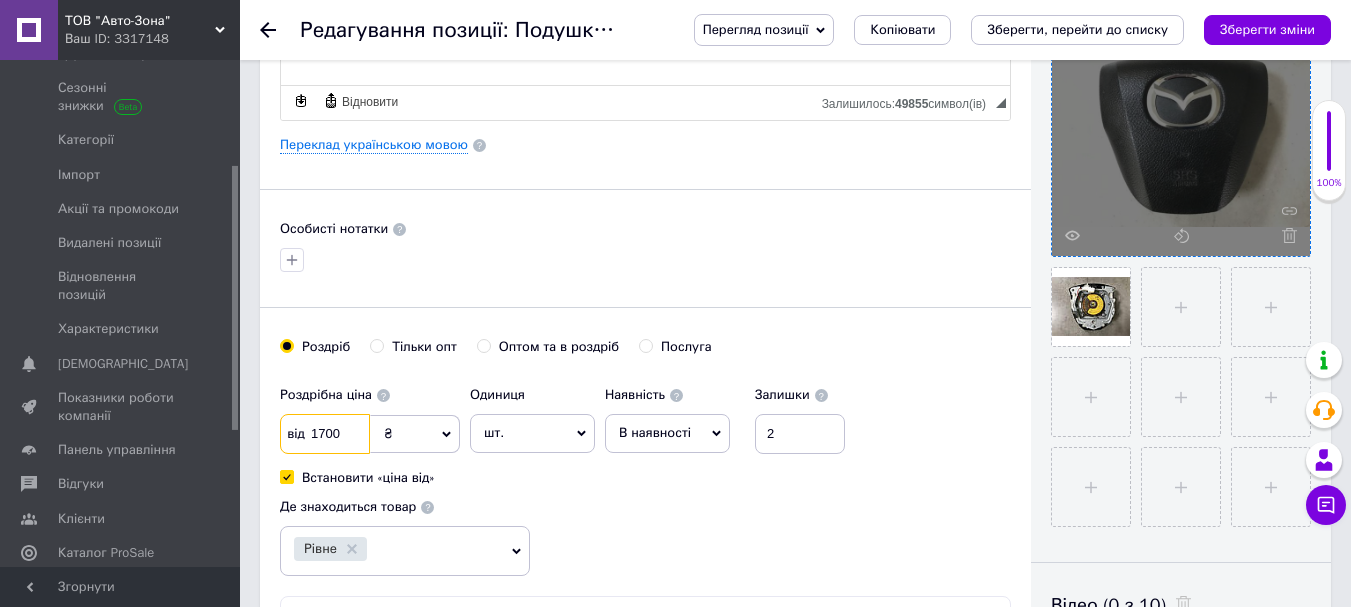 click on "1700" at bounding box center [325, 434] 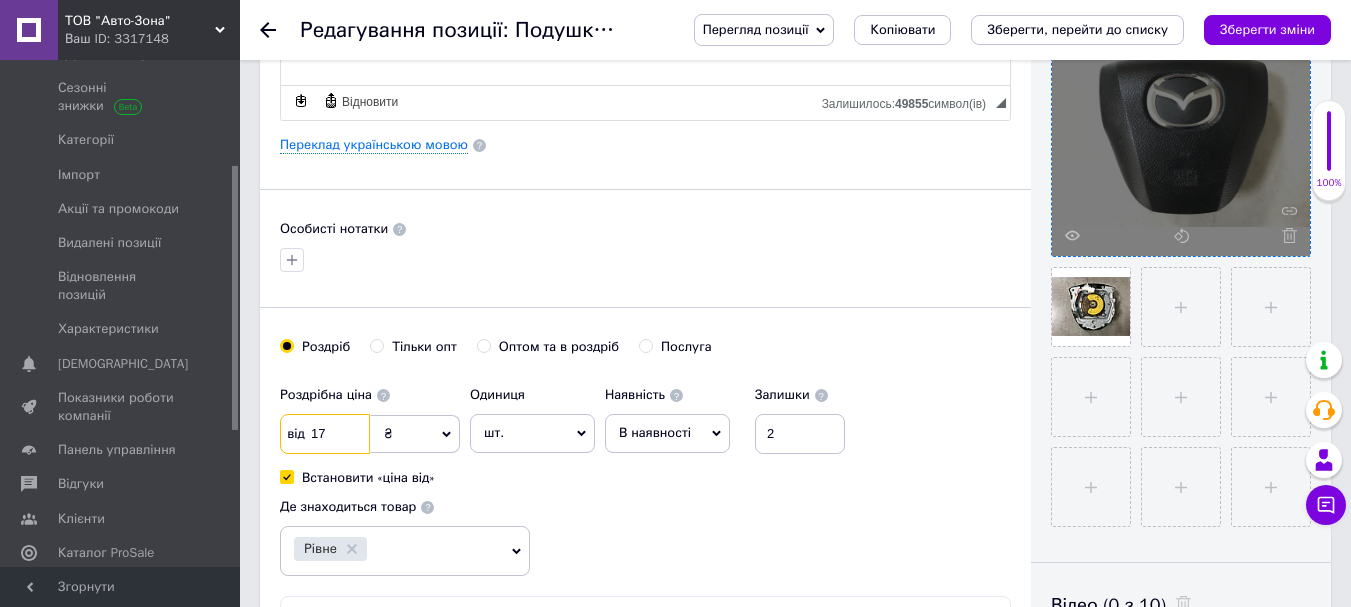 type on "1" 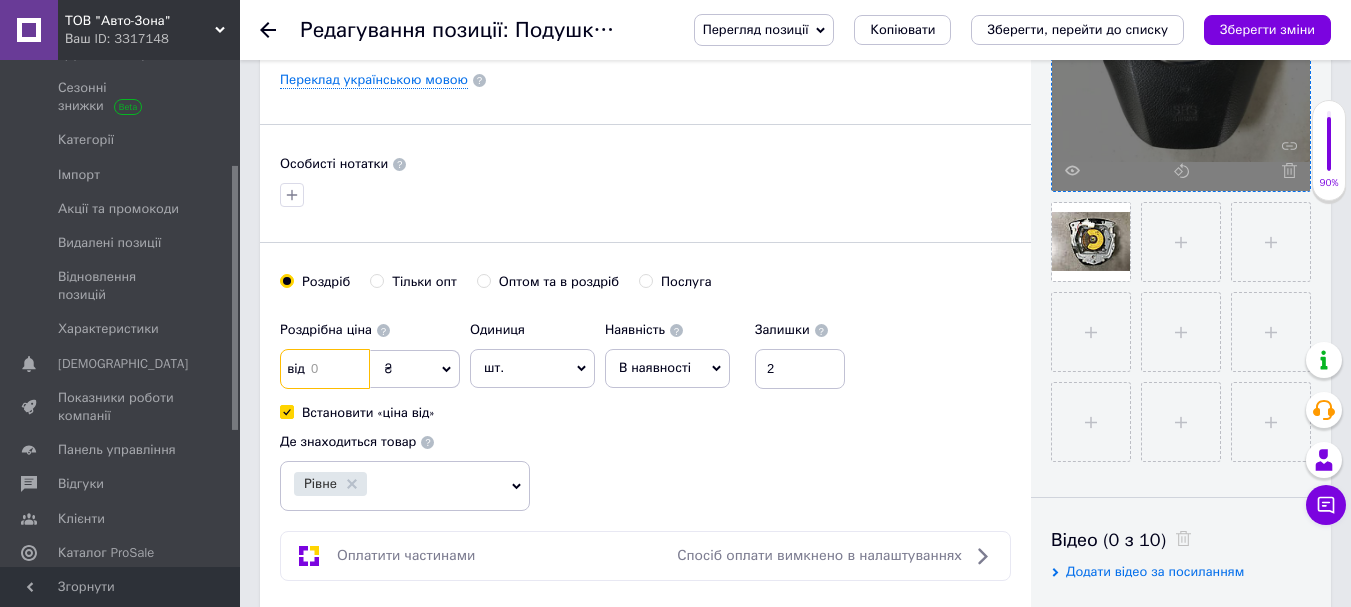 scroll, scrollTop: 600, scrollLeft: 0, axis: vertical 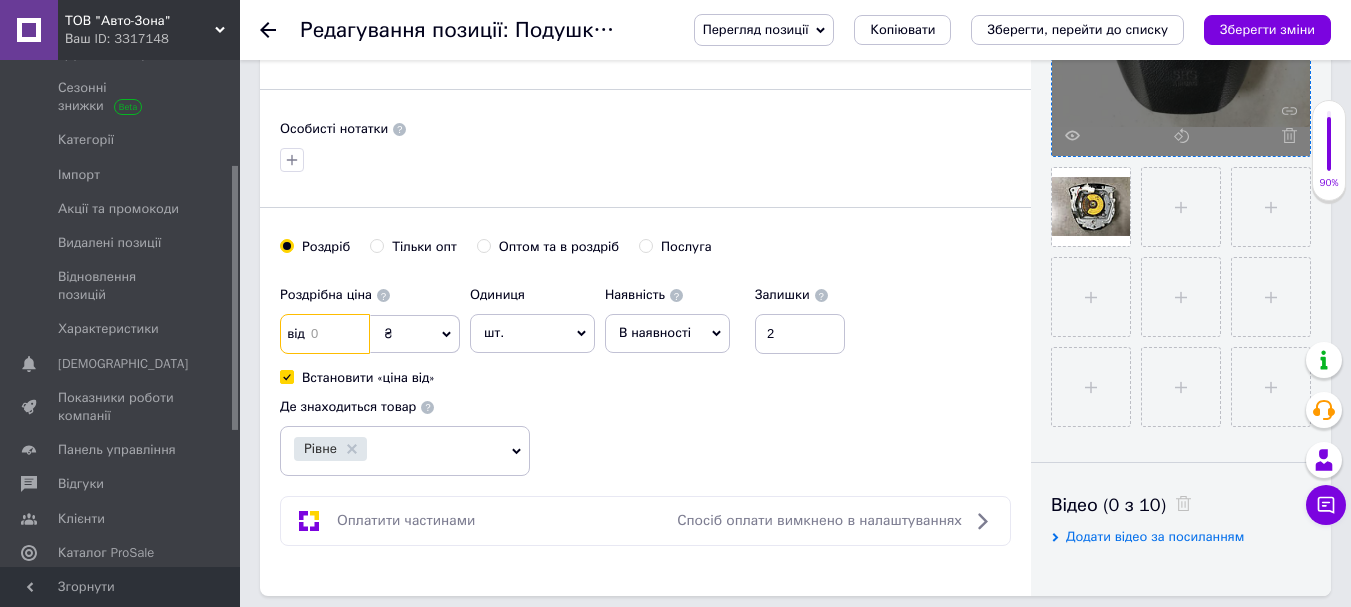 type 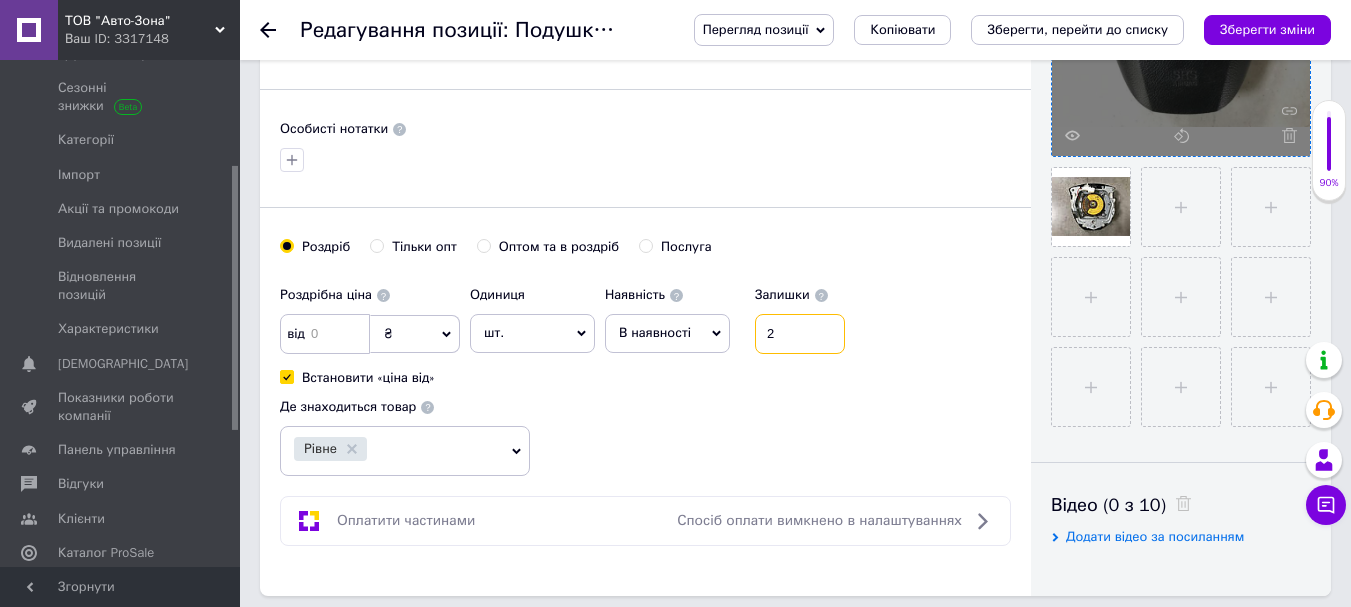 click on "2" at bounding box center (800, 334) 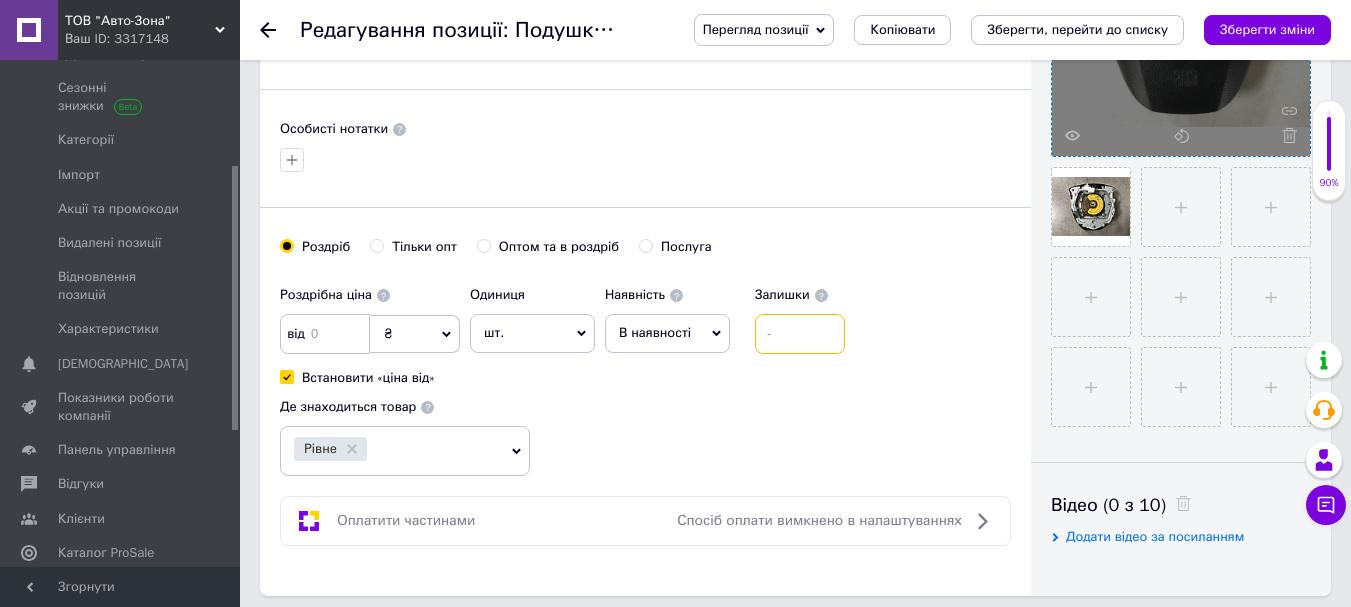 type 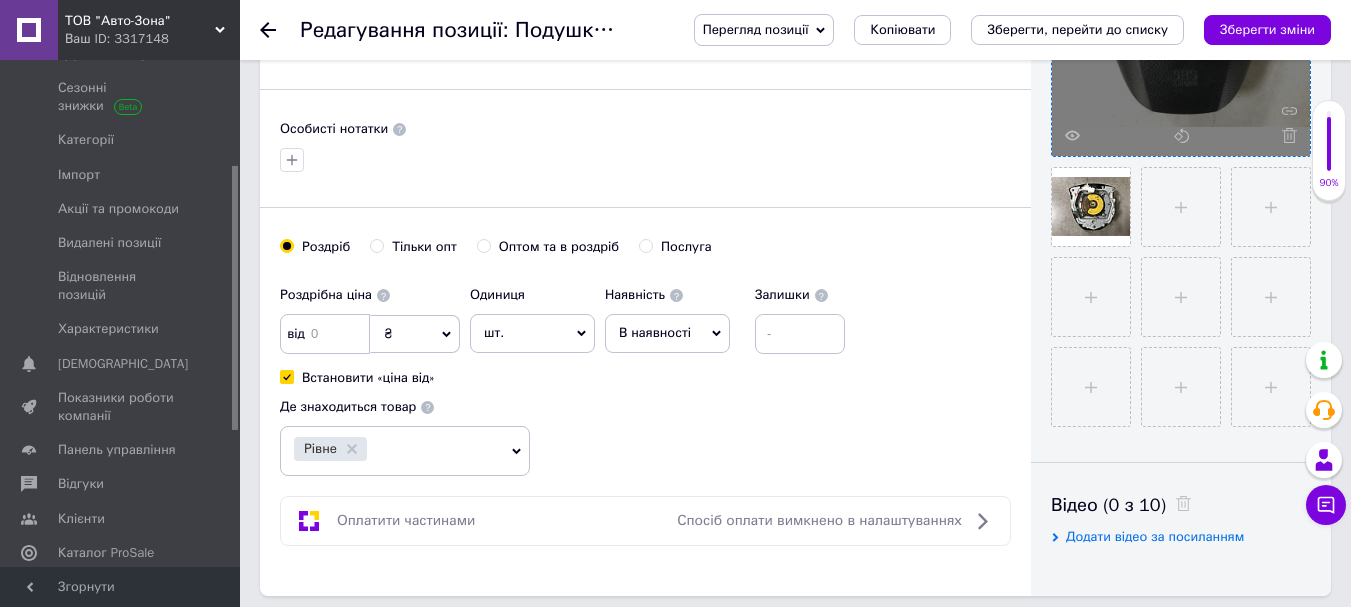 click on "від" at bounding box center (293, 334) 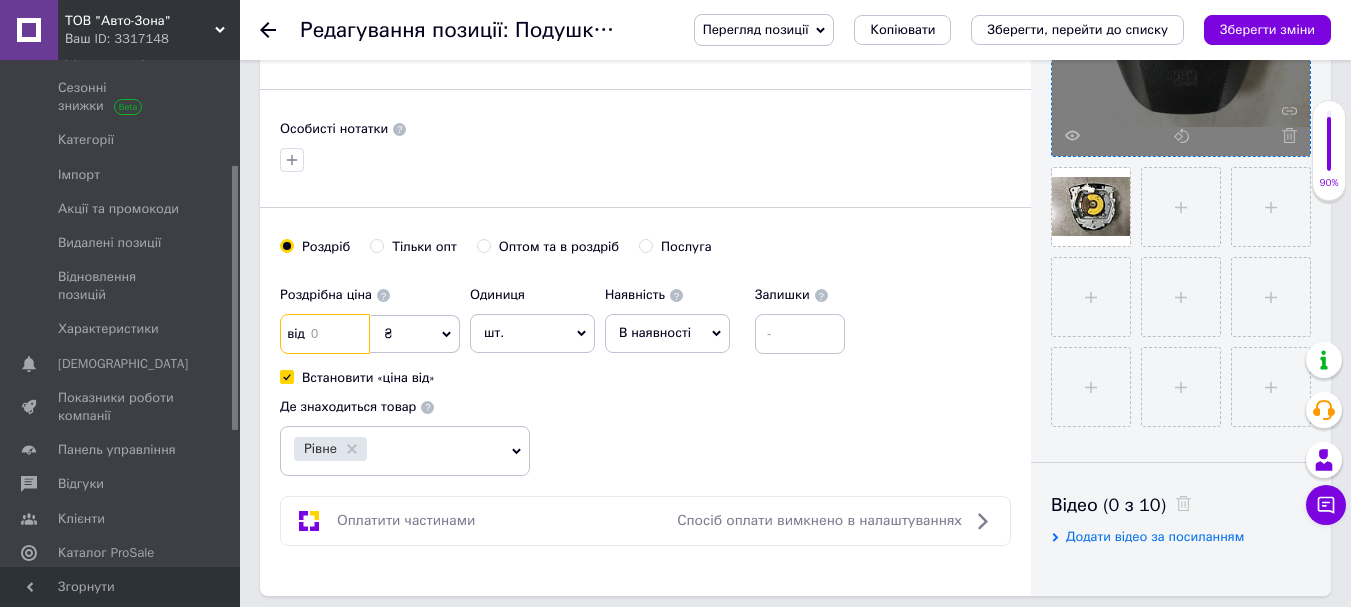 click at bounding box center (325, 334) 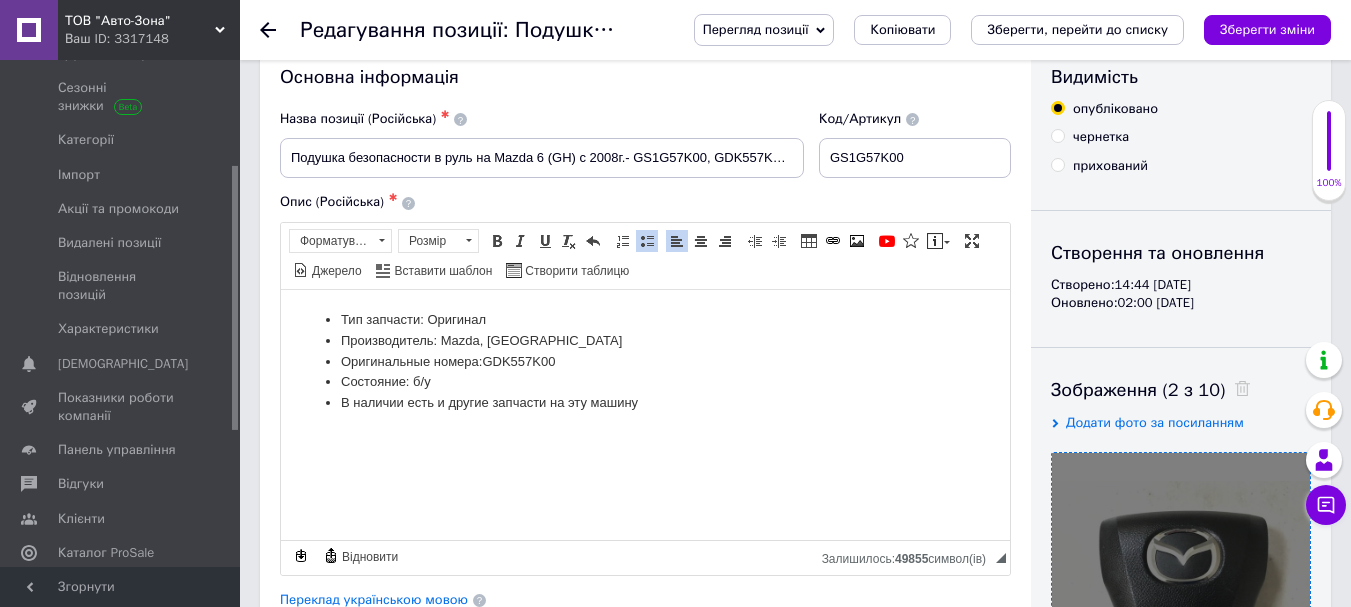 scroll, scrollTop: 0, scrollLeft: 0, axis: both 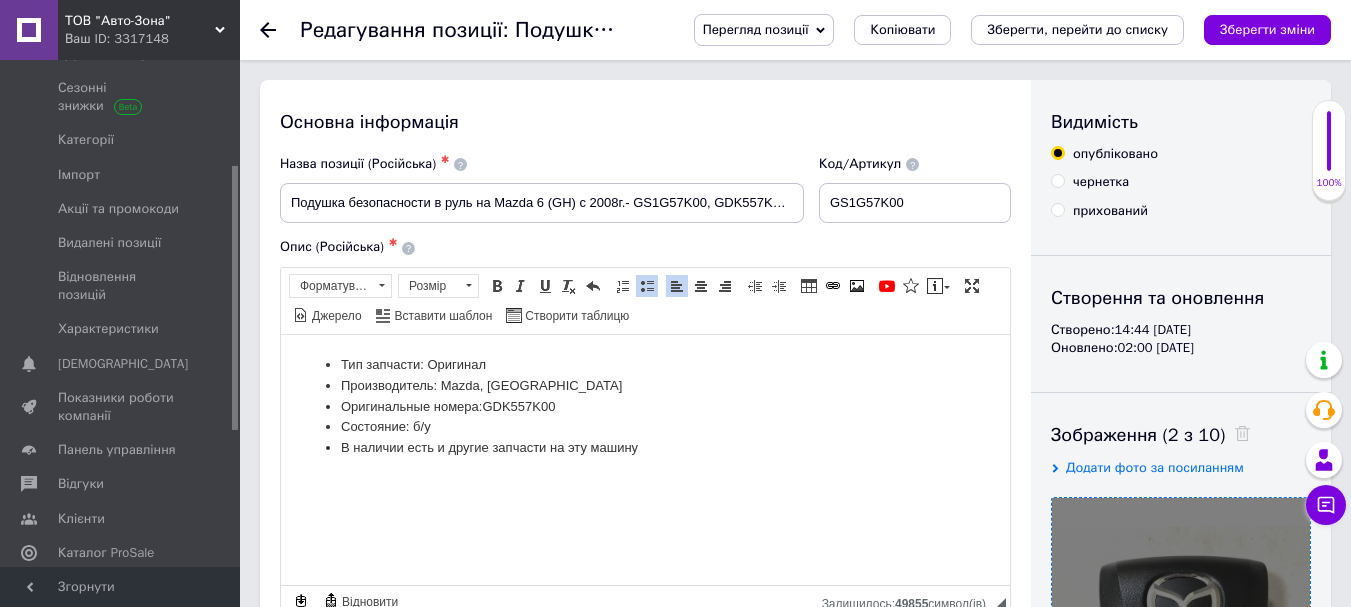 type on "4000" 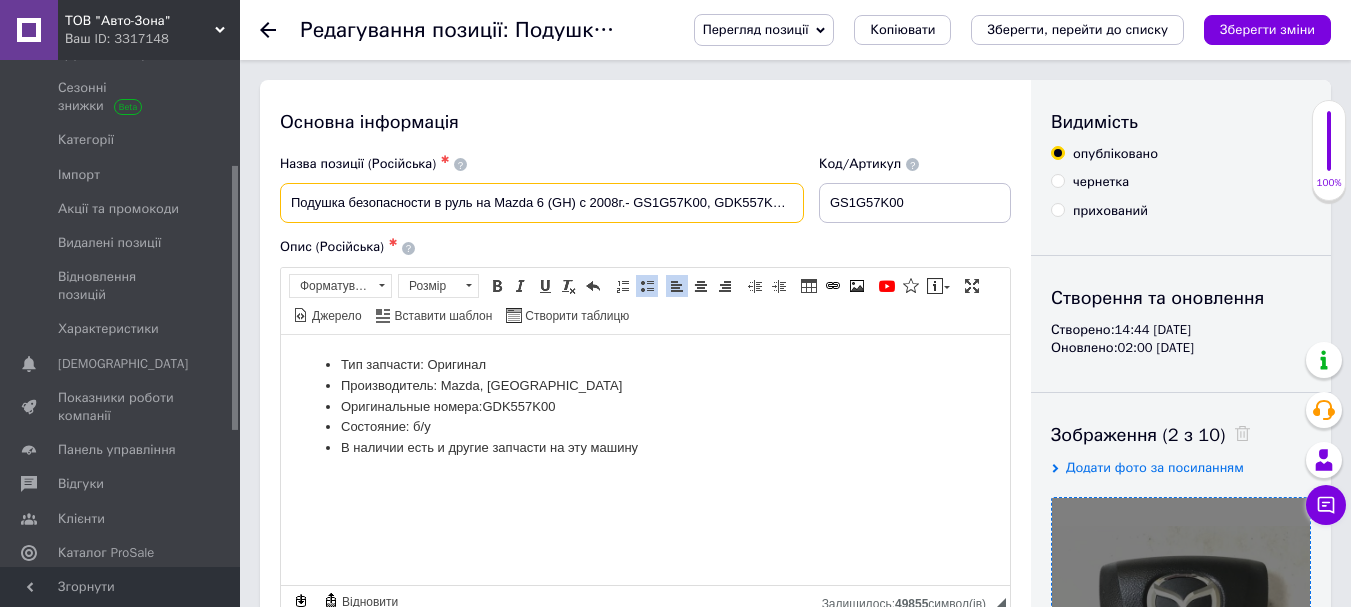 click on "Подушка безопасности в руль на Mazda 6 (GH) с 2008г.- GS1G57K00, GDK557K00 - MAZDA" at bounding box center [542, 203] 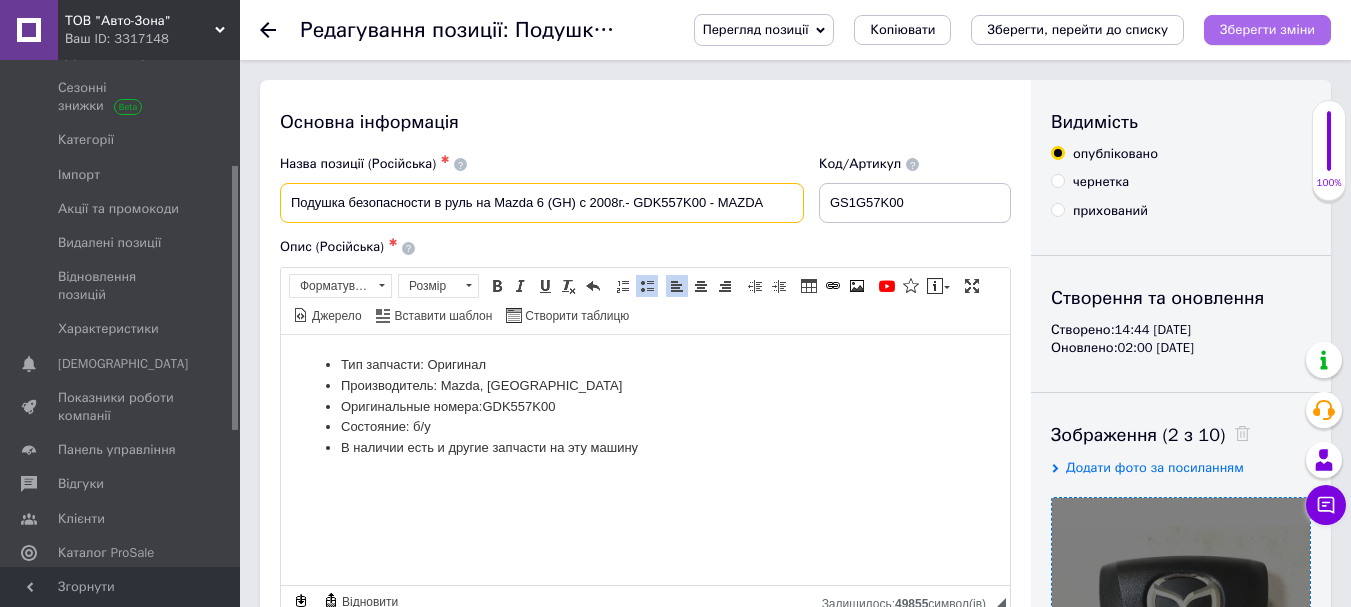 type on "Подушка безопасности в руль на Mazda 6 (GH) с 2008г.- GDK557K00 - MAZDA" 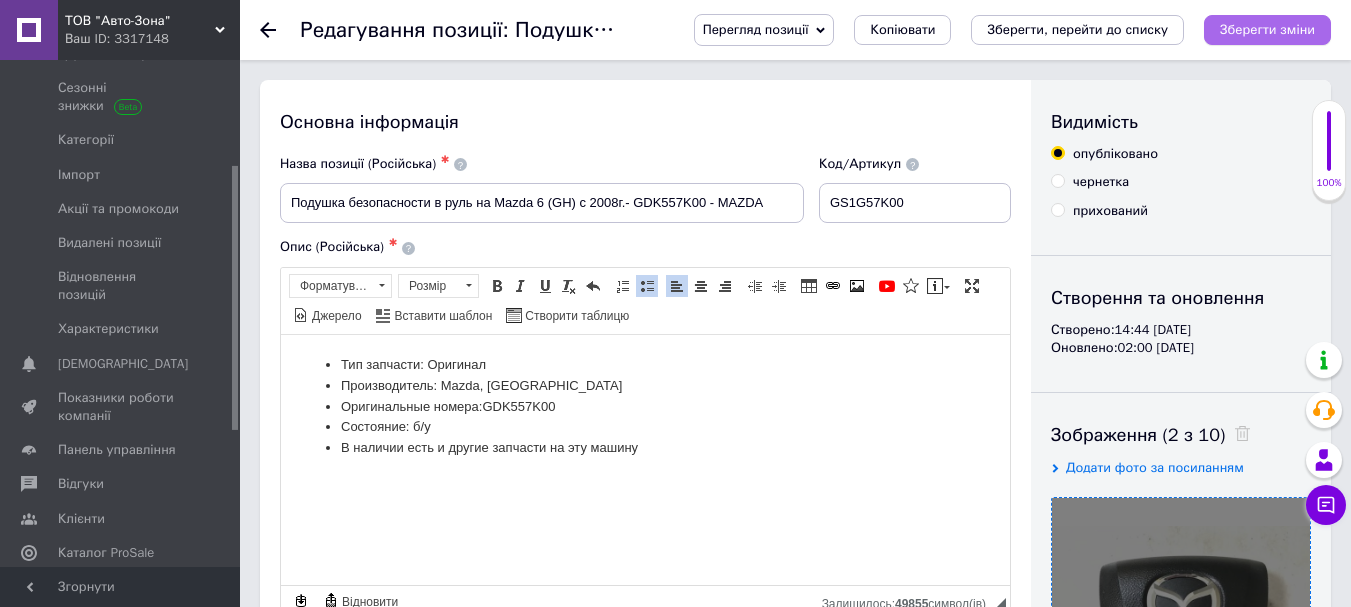 click on "Зберегти зміни" at bounding box center [1267, 29] 